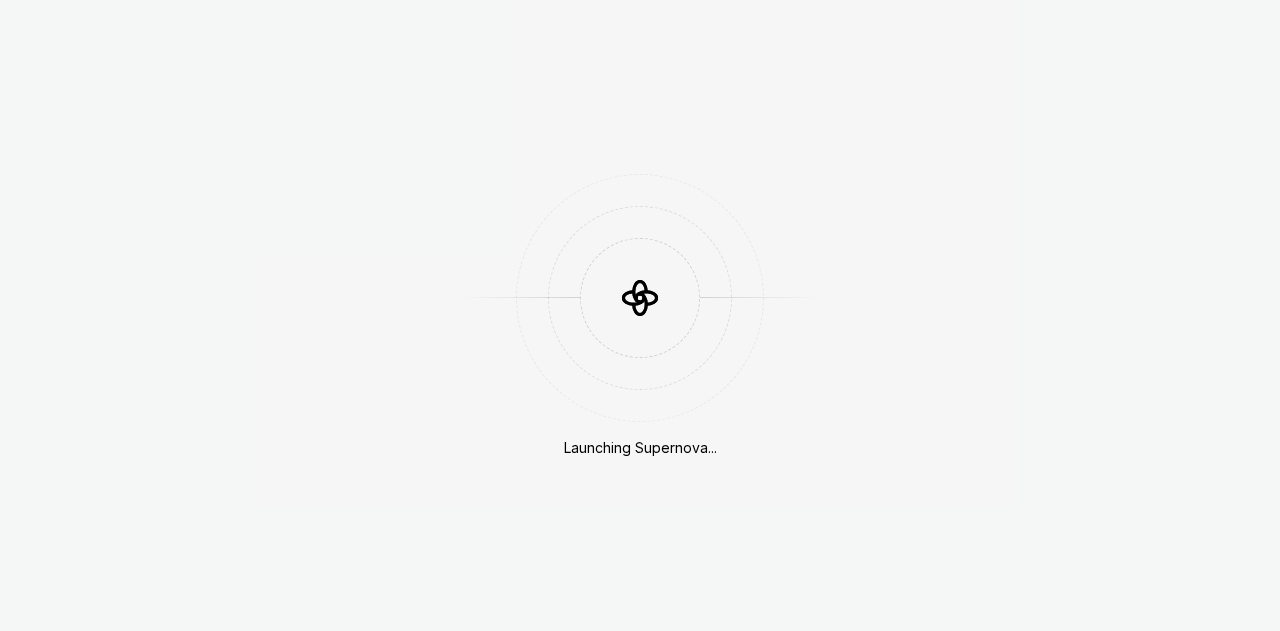 scroll, scrollTop: 0, scrollLeft: 0, axis: both 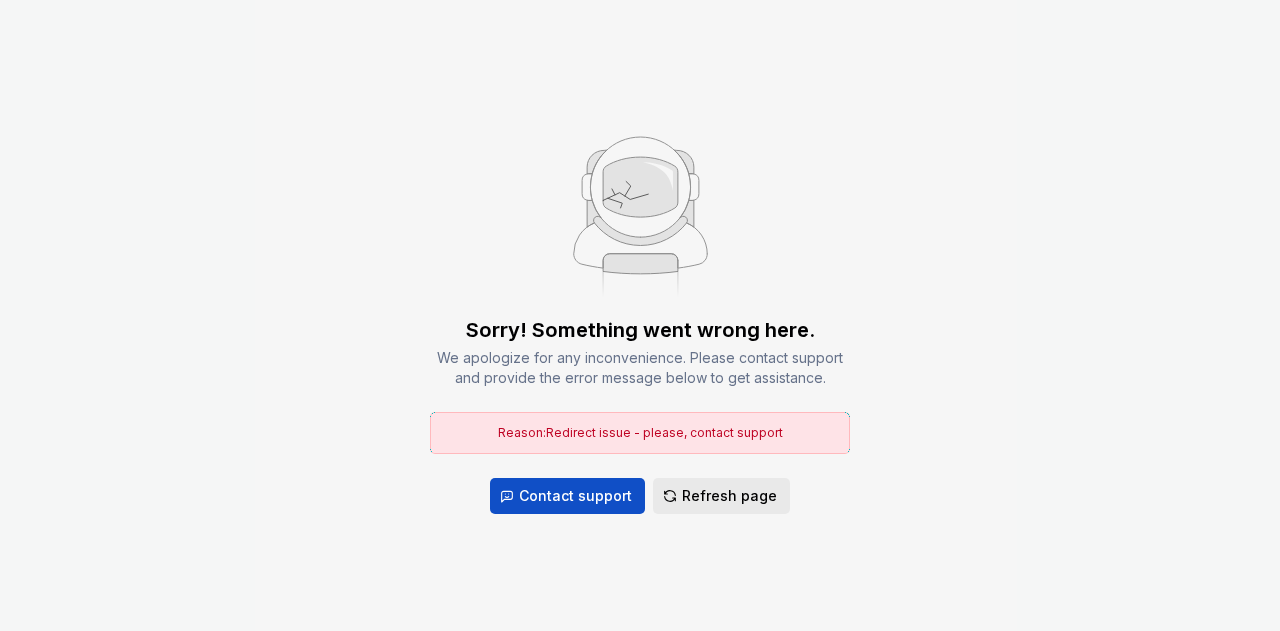 click on "Refresh page" at bounding box center [729, 496] 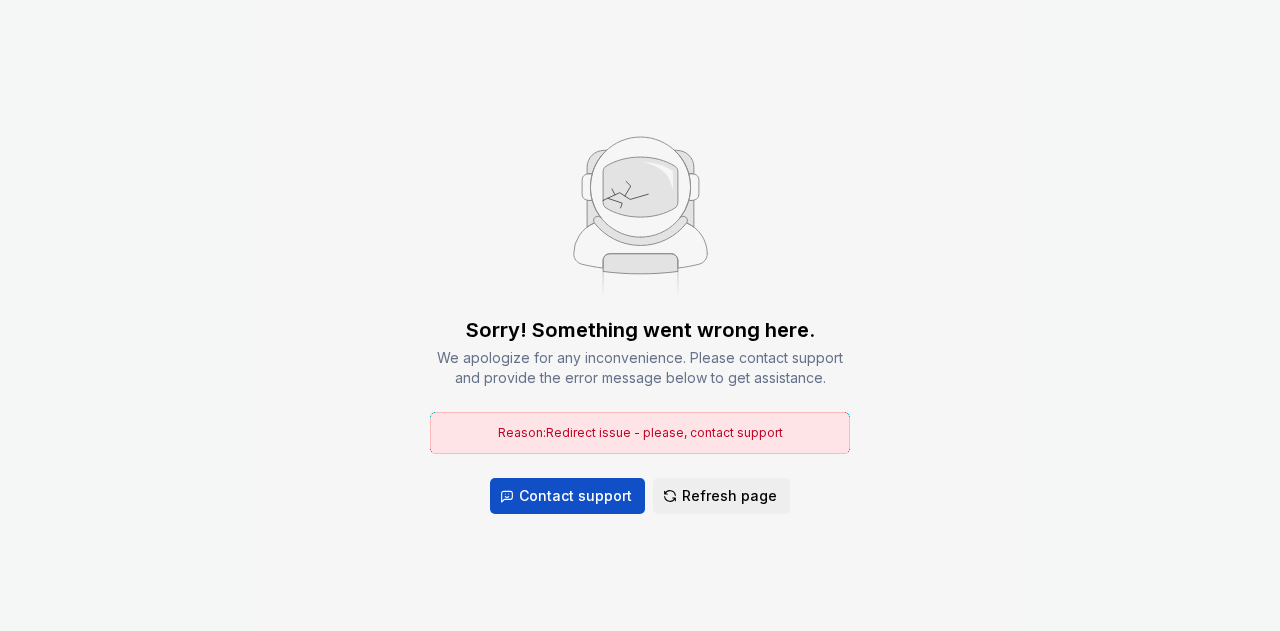 click on "Sorry! Something went wrong here." at bounding box center (640, 330) 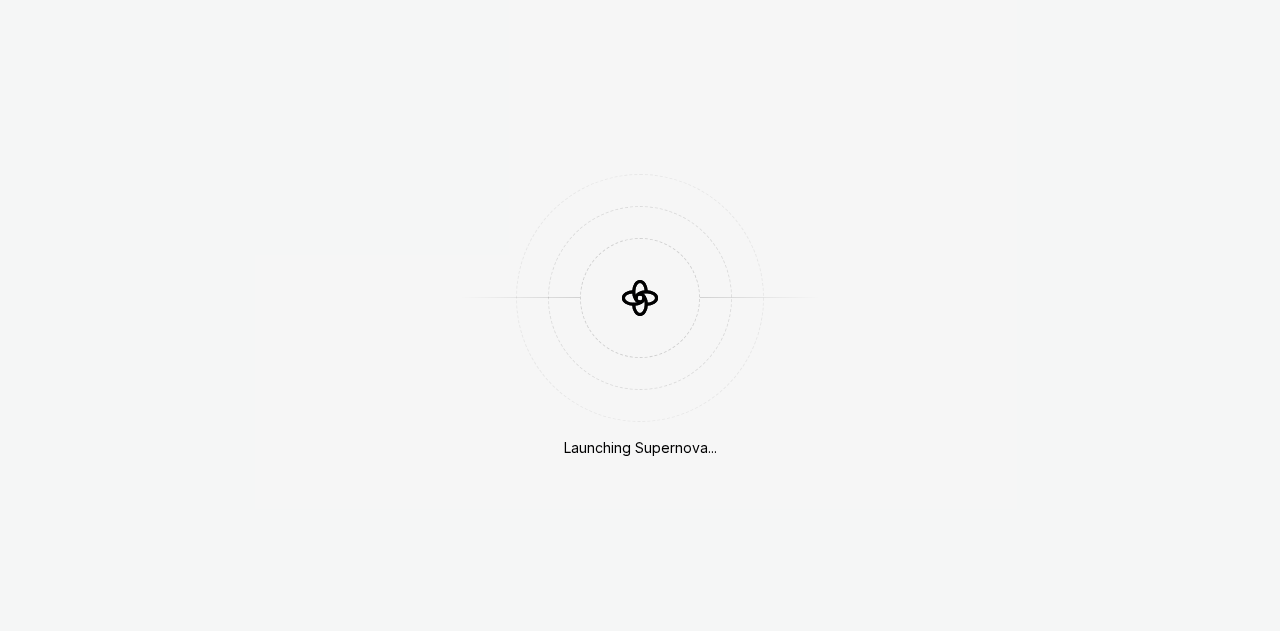 scroll, scrollTop: 0, scrollLeft: 0, axis: both 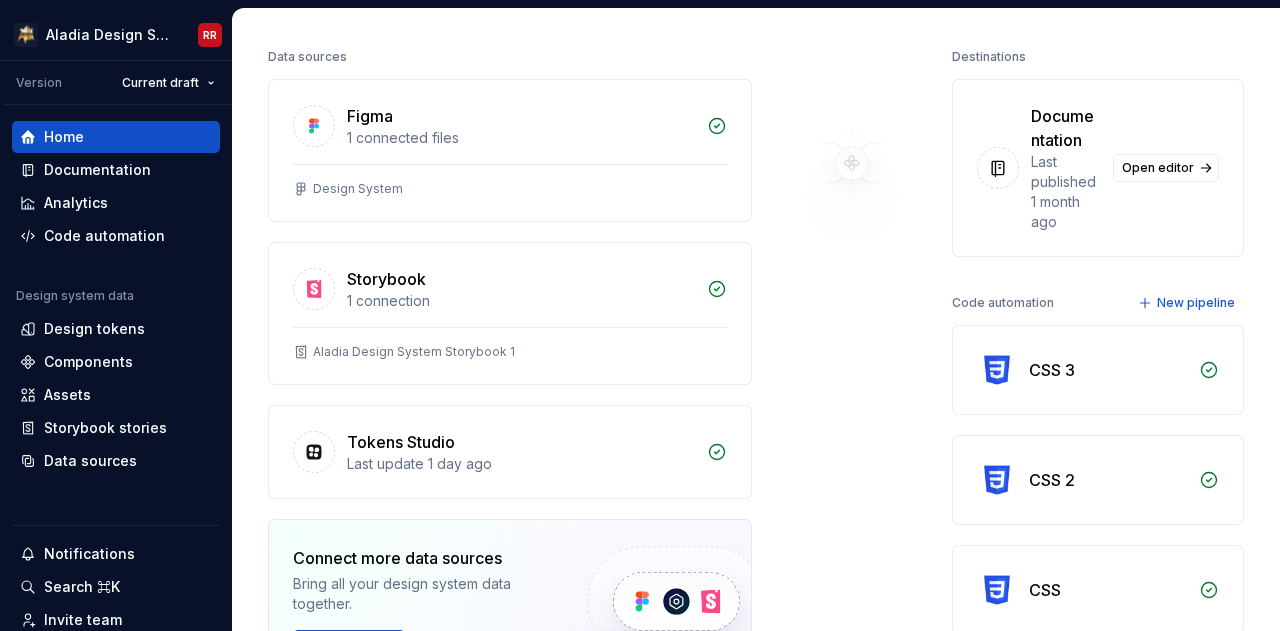 click at bounding box center [852, 413] 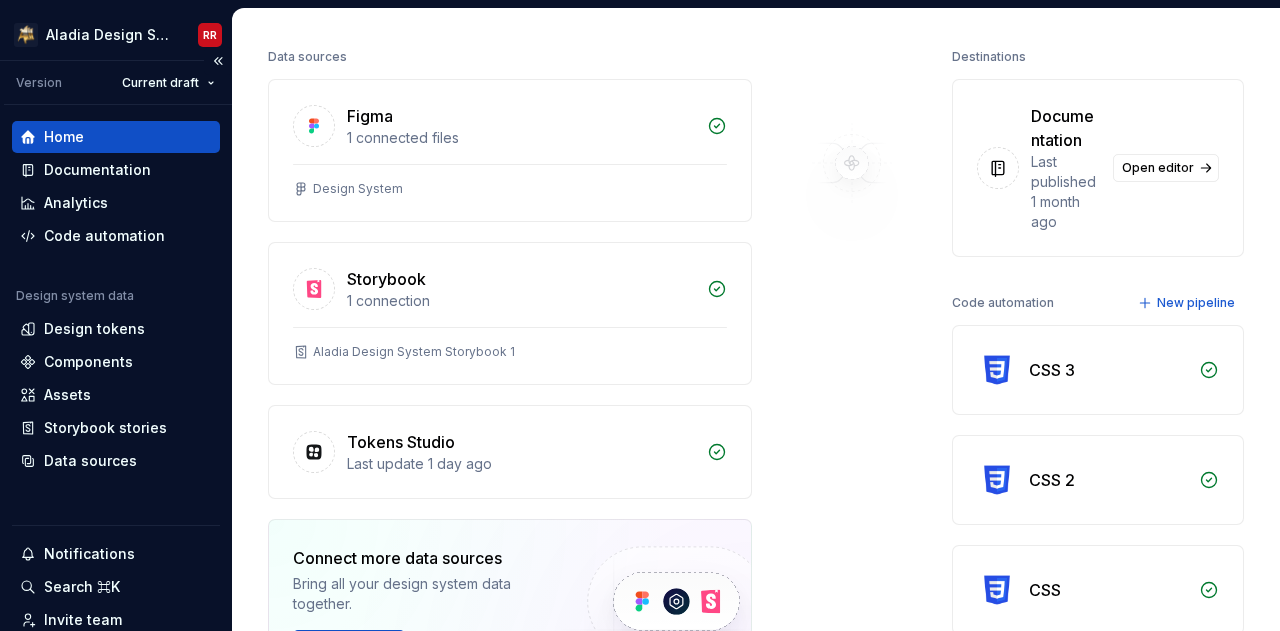 click on "Home Documentation Analytics Code automation Design system data Design tokens Components Assets Storybook stories Data sources" at bounding box center [116, 299] 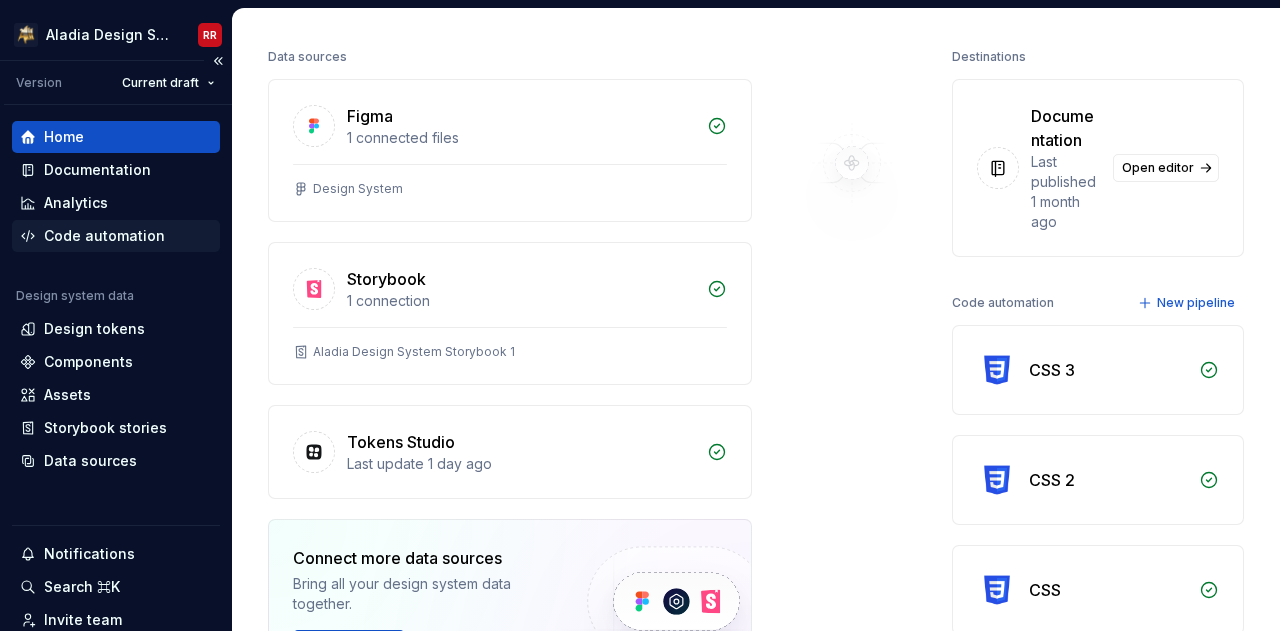 click on "Code automation" at bounding box center (104, 236) 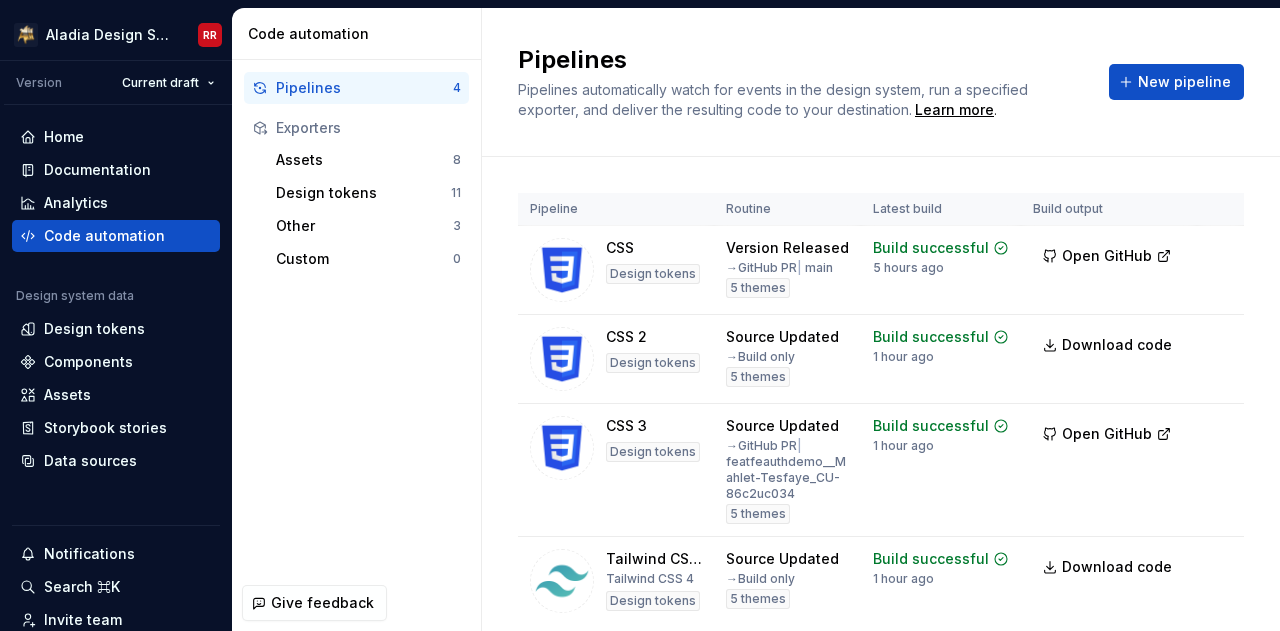 scroll, scrollTop: 0, scrollLeft: 0, axis: both 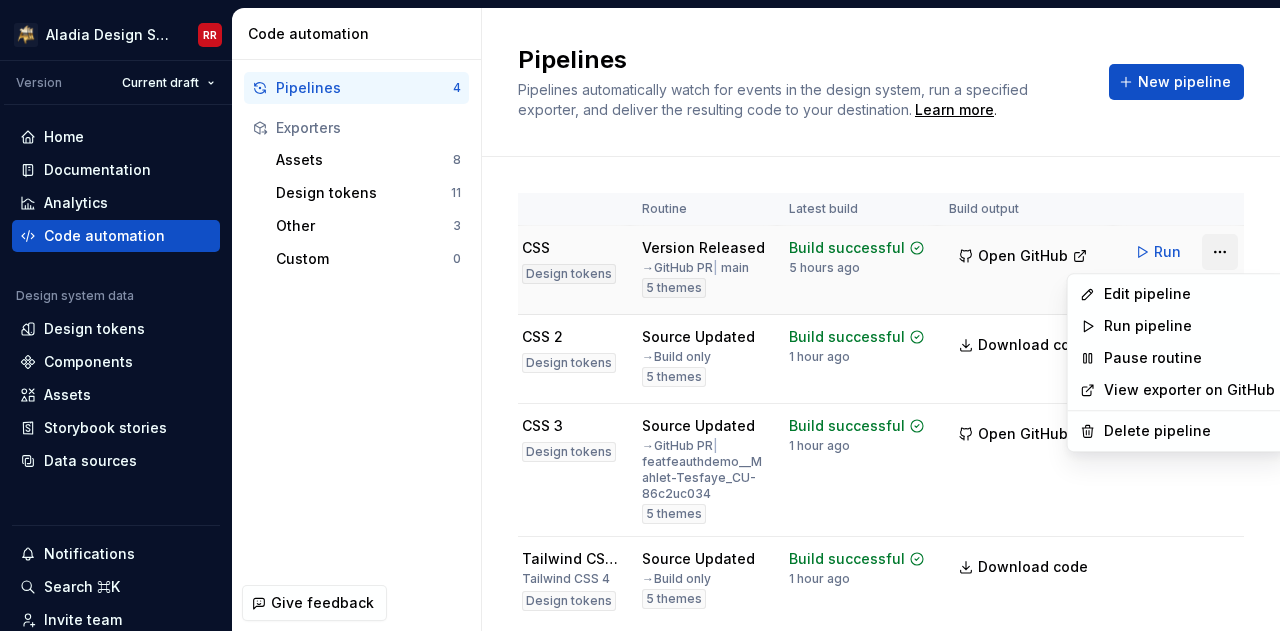 click on "Aladia Design System RR Version Current draft Home Documentation Analytics Code automation Design system data Design tokens Components Assets Storybook stories Data sources Notifications Search ⌘K Invite team Settings Contact support Help Code automation Pipelines 4 Exporters Assets 8 Design tokens 11 Other 3 Custom 0 Give feedback Pipelines Pipelines automatically watch for events in the design system, run a specified exporter, and deliver the resulting code to your destination.   Learn more . New pipeline Pipeline Routine Latest build Build output CSS Design tokens Version Released →  GitHub PR  |   main 5 themes Build successful 5 hours ago Open GitHub Run CSS 2 Design tokens Source Updated →  Build only 5 themes Build successful 1 hour ago Download code Run CSS 3 Design tokens Source Updated →  GitHub PR  |   featfeauthdemo__Mahlet-Tesfaye_CU-86c2uc034 5 themes Build successful 1 hour ago Open GitHub Run Tailwind CSS 4 Tailwind CSS 4 Design tokens Source Updated →  Build only 5 themes 1 hour ago" at bounding box center (640, 315) 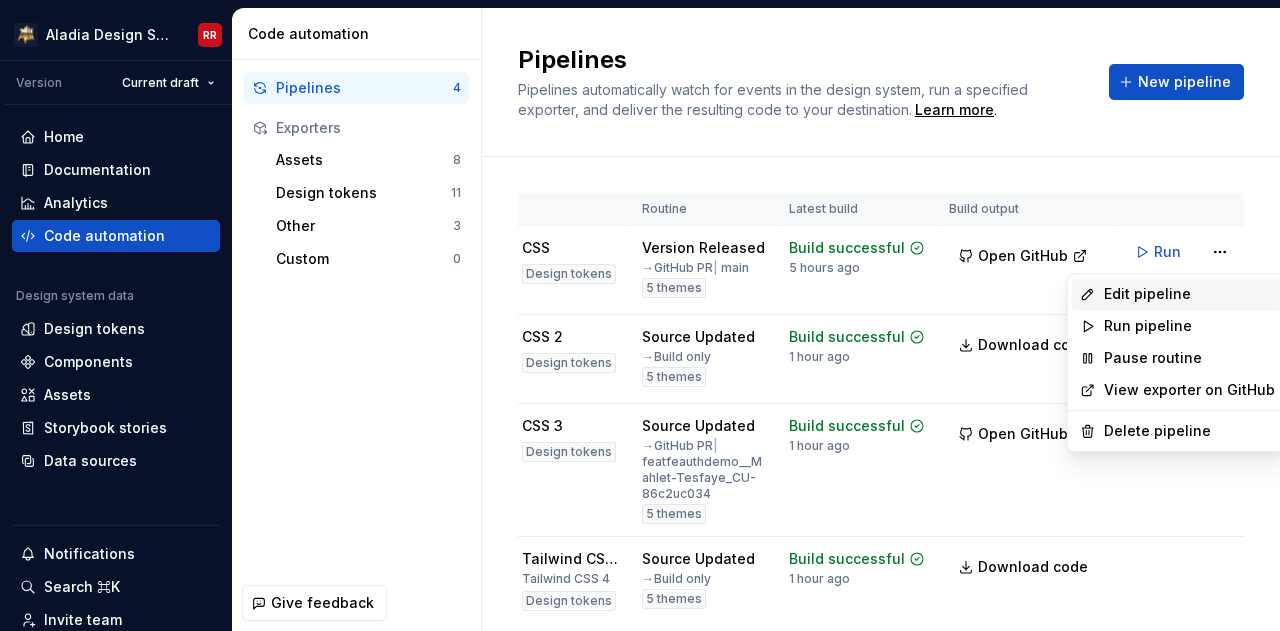 click on "Edit pipeline" at bounding box center (1189, 294) 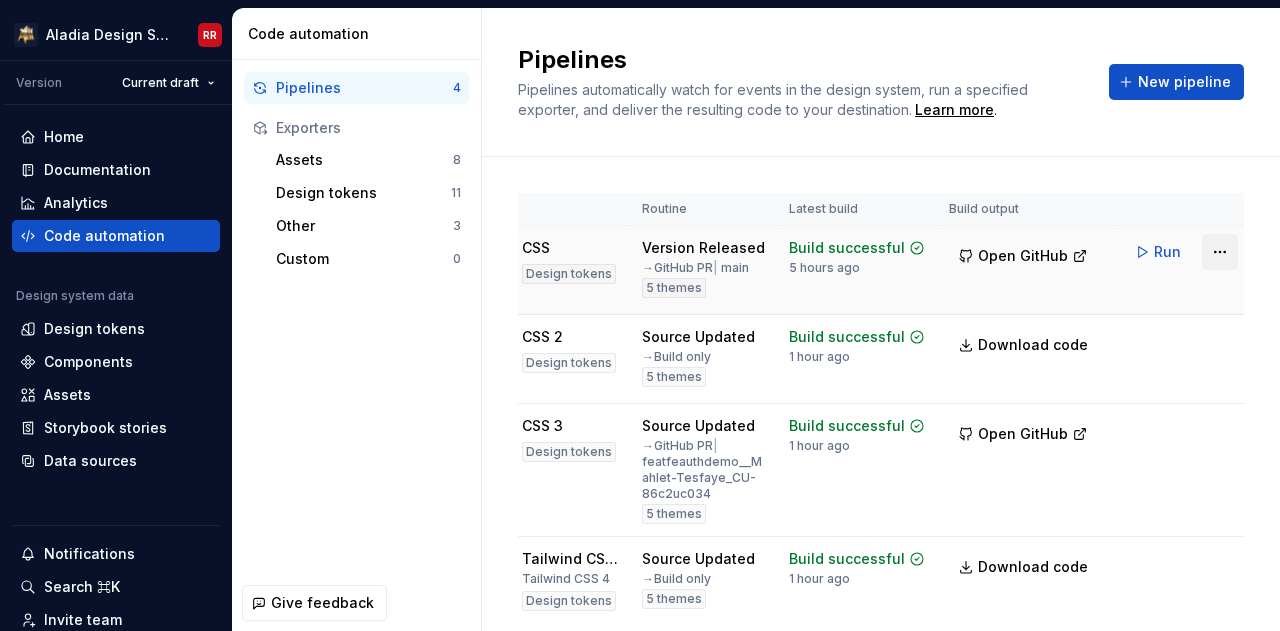 click on "Aladia Design System RR Version Current draft Home Documentation Analytics Code automation Design system data Design tokens Components Assets Storybook stories Data sources Notifications Search ⌘K Invite team Settings Contact support Help Code automation Pipelines 4 Exporters Assets 8 Design tokens 11 Other 3 Custom 0 Give feedback Pipelines Pipelines automatically watch for events in the design system, run a specified exporter, and deliver the resulting code to your destination.   Learn more . New pipeline Pipeline Routine Latest build Build output CSS Design tokens Version Released →  GitHub PR  |   main 5 themes Build successful 5 hours ago Open GitHub Run CSS 2 Design tokens Source Updated →  Build only 5 themes Build successful 1 hour ago Download code Run CSS 3 Design tokens Source Updated →  GitHub PR  |   featfeauthdemo__Mahlet-Tesfaye_CU-86c2uc034 5 themes Build successful 1 hour ago Open GitHub Run Tailwind CSS 4 Tailwind CSS 4 Design tokens Source Updated →  Build only 5 themes 1 hour ago" at bounding box center [640, 315] 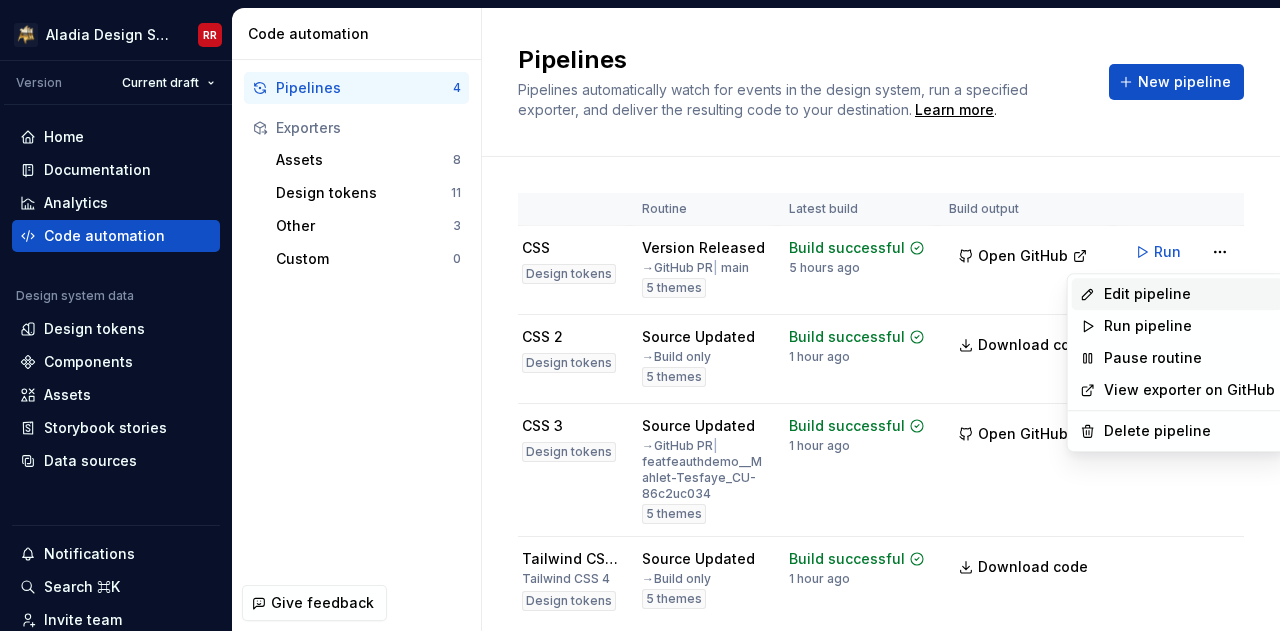 click on "Edit pipeline" at bounding box center [1189, 294] 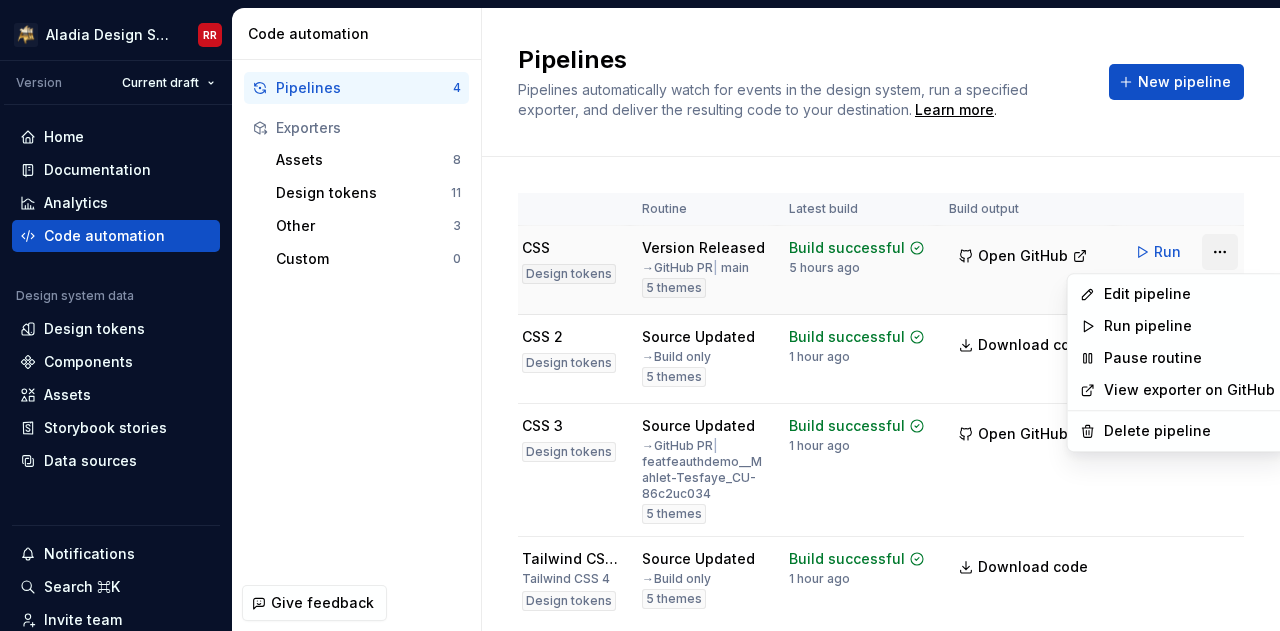 click on "Aladia Design System RR Version Current draft Home Documentation Analytics Code automation Design system data Design tokens Components Assets Storybook stories Data sources Notifications Search ⌘K Invite team Settings Contact support Help Code automation Pipelines 4 Exporters Assets 8 Design tokens 11 Other 3 Custom 0 Give feedback Pipelines Pipelines automatically watch for events in the design system, run a specified exporter, and deliver the resulting code to your destination.   Learn more . New pipeline Pipeline Routine Latest build Build output CSS Design tokens Version Released →  GitHub PR  |   main 5 themes Build successful 5 hours ago Open GitHub Run CSS 2 Design tokens Source Updated →  Build only 5 themes Build successful 1 hour ago Download code Run CSS 3 Design tokens Source Updated →  GitHub PR  |   featfeauthdemo__Mahlet-Tesfaye_CU-86c2uc034 5 themes Build successful 1 hour ago Open GitHub Run Tailwind CSS 4 Tailwind CSS 4 Design tokens Source Updated →  Build only 5 themes 1 hour ago" at bounding box center (640, 315) 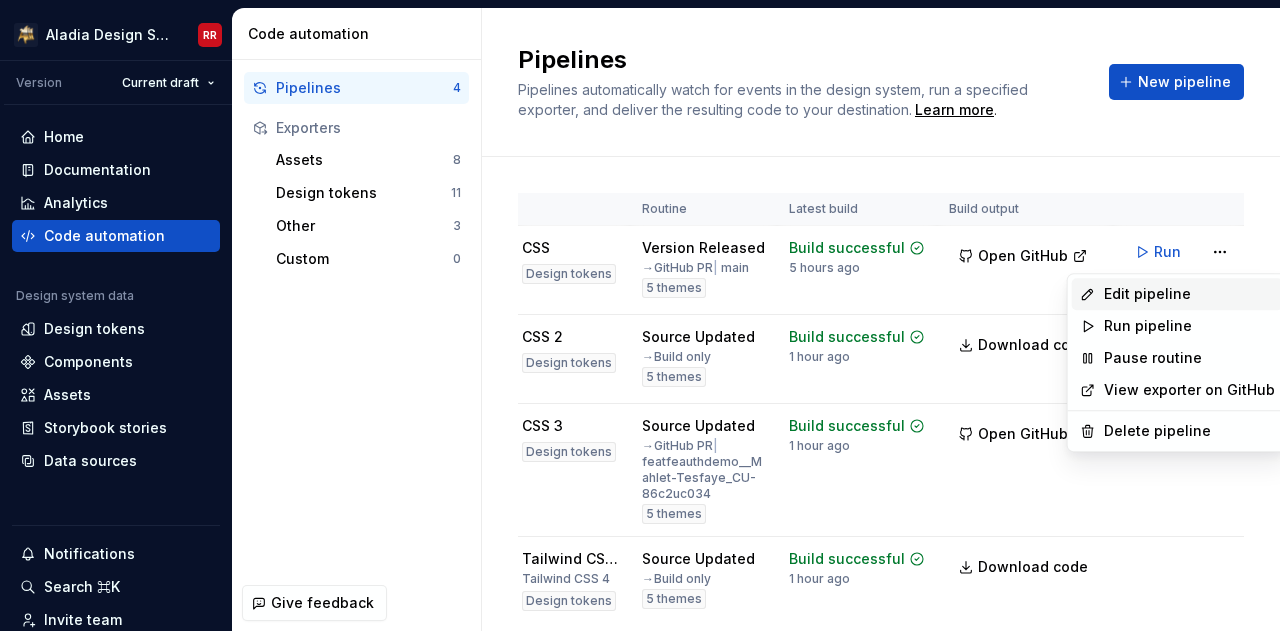 click on "Edit pipeline" at bounding box center [1189, 294] 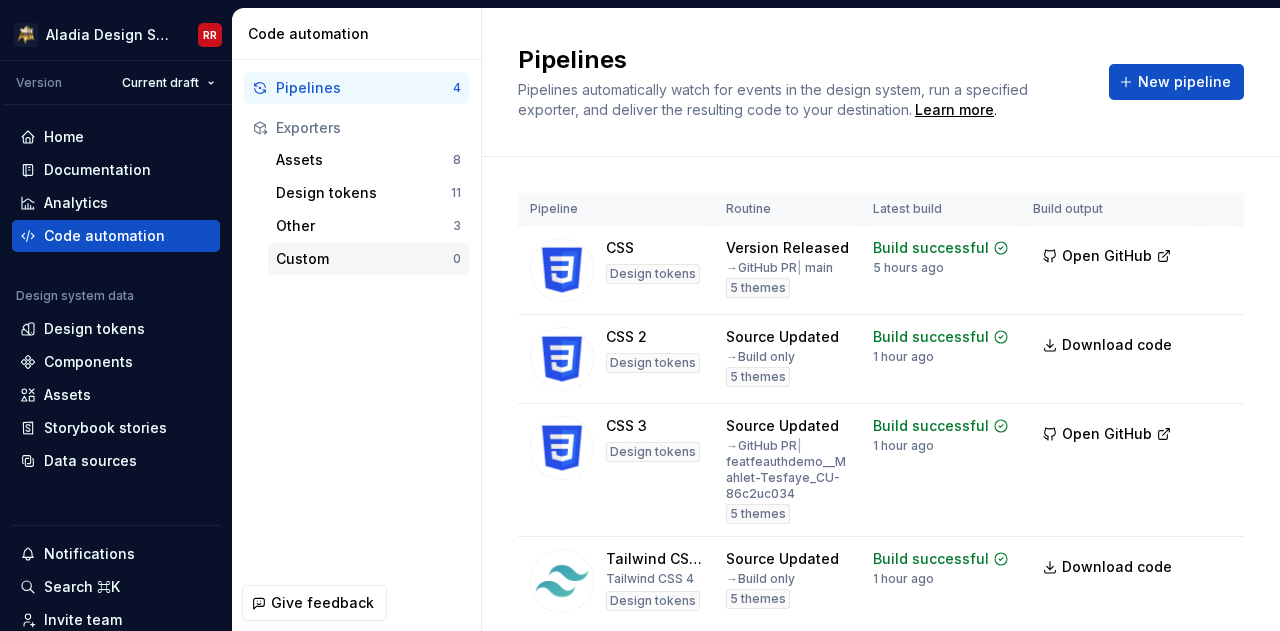 scroll, scrollTop: 0, scrollLeft: 0, axis: both 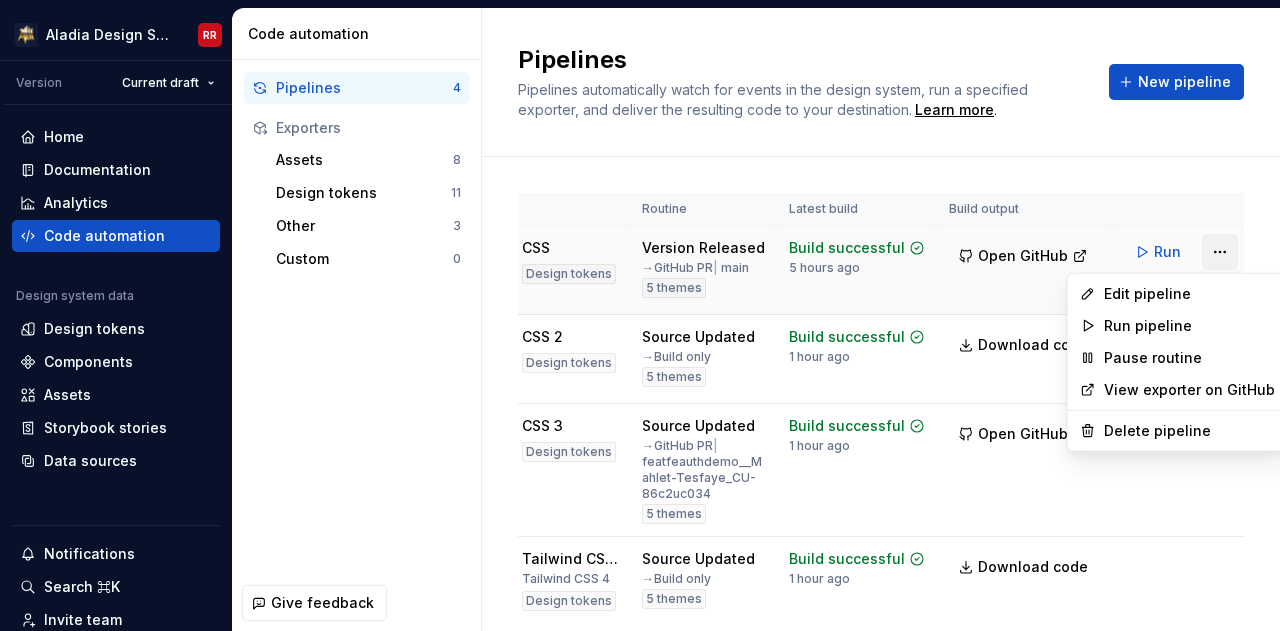 click on "Aladia Design System RR Version Current draft Home Documentation Analytics Code automation Design system data Design tokens Components Assets Storybook stories Data sources Notifications Search ⌘K Invite team Settings Contact support Help Code automation Pipelines 4 Exporters Assets 8 Design tokens 11 Other 3 Custom 0 Give feedback Pipelines Pipelines automatically watch for events in the design system, run a specified exporter, and deliver the resulting code to your destination.   Learn more . New pipeline Pipeline Routine Latest build Build output CSS Design tokens Version Released →  GitHub PR  |   main 5 themes Build successful 5 hours ago Open GitHub Run CSS 2 Design tokens Source Updated →  Build only 5 themes Build successful 1 hour ago Download code Run CSS 3 Design tokens Source Updated →  GitHub PR  |   featfeauthdemo__[LAST]__[ID] 5 themes Build successful 1 hour ago Open GitHub Run Tailwind CSS 4 Tailwind CSS 4 Design tokens Source Updated →  Build only 5 themes 1 hour ago" at bounding box center [640, 315] 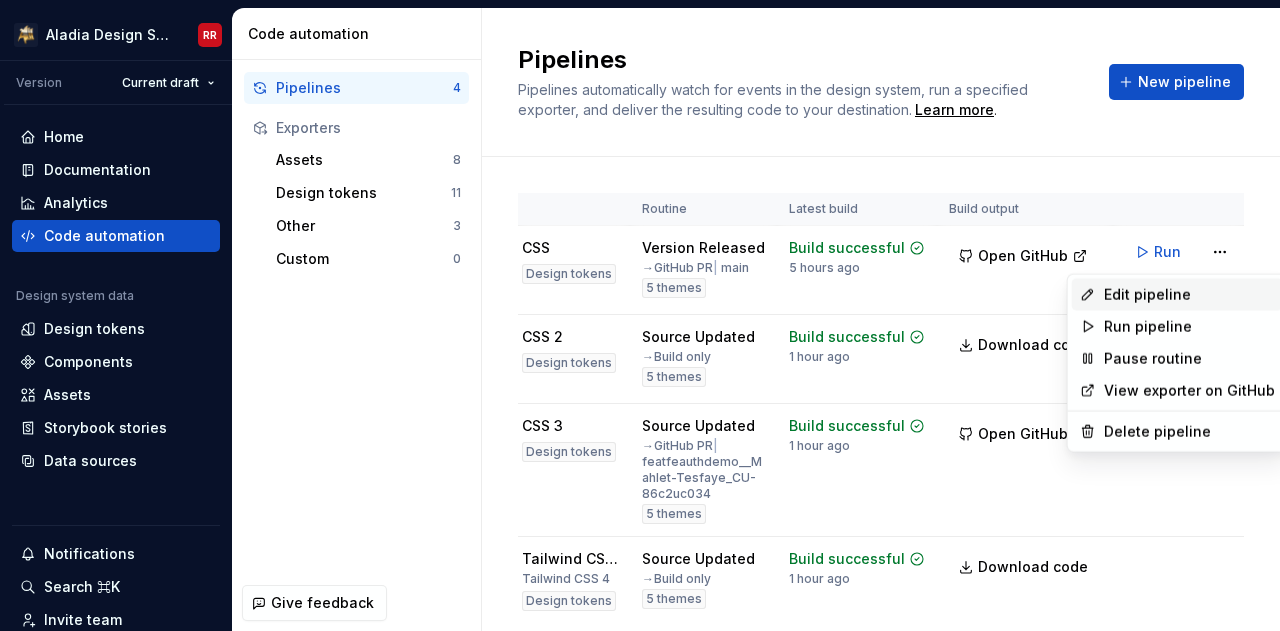 click on "Edit pipeline" at bounding box center (1189, 294) 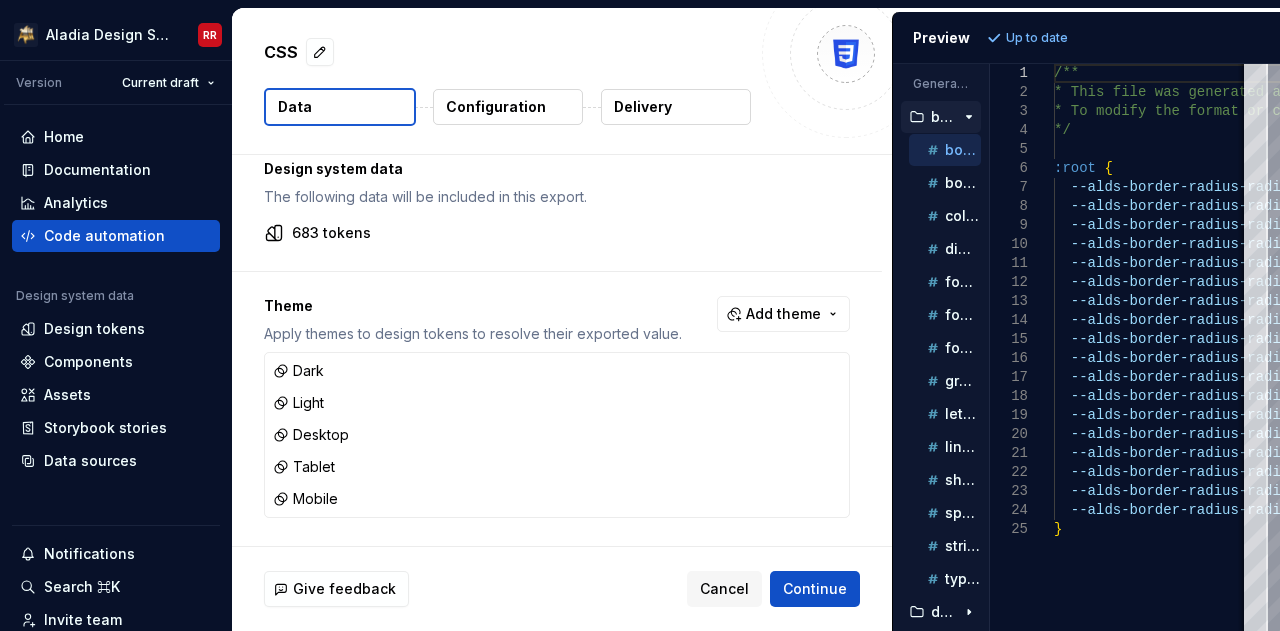 scroll, scrollTop: 0, scrollLeft: 0, axis: both 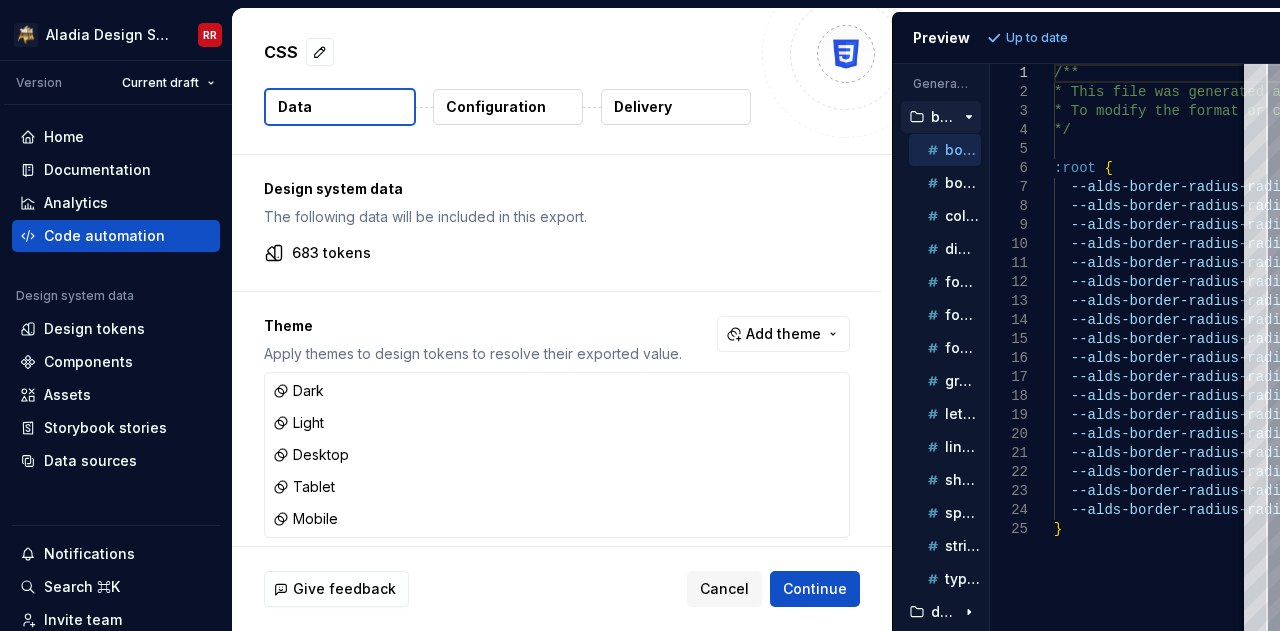 click on "The following data will be included in this export." at bounding box center [557, 217] 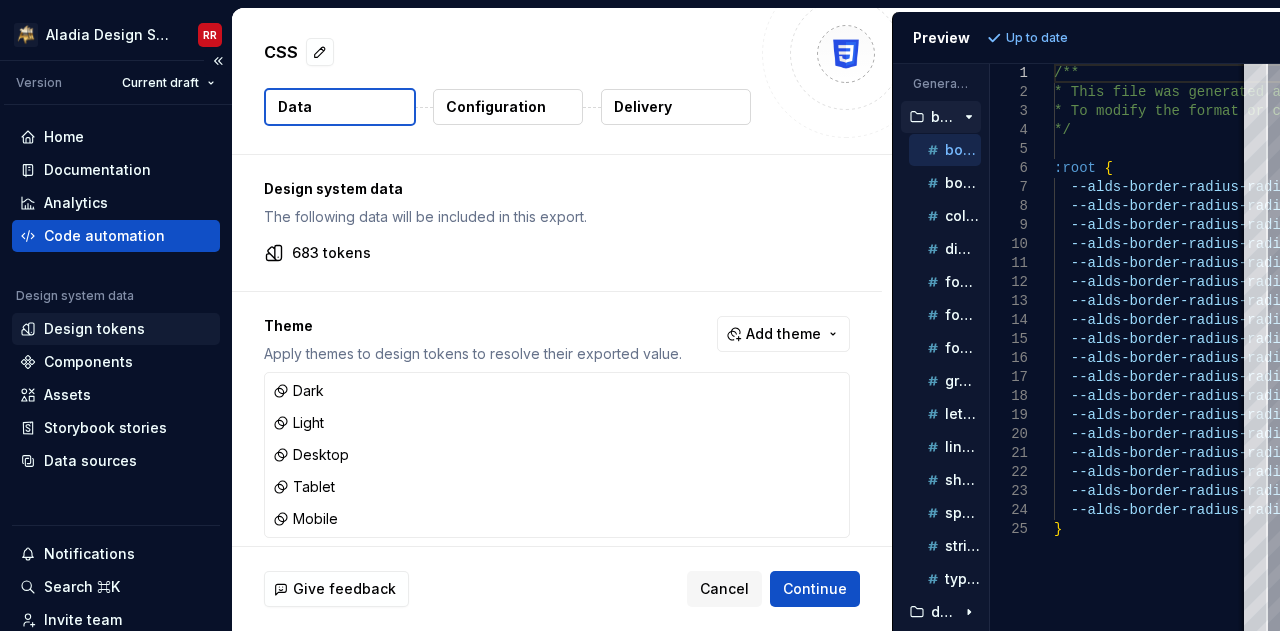click on "Design tokens" at bounding box center (94, 329) 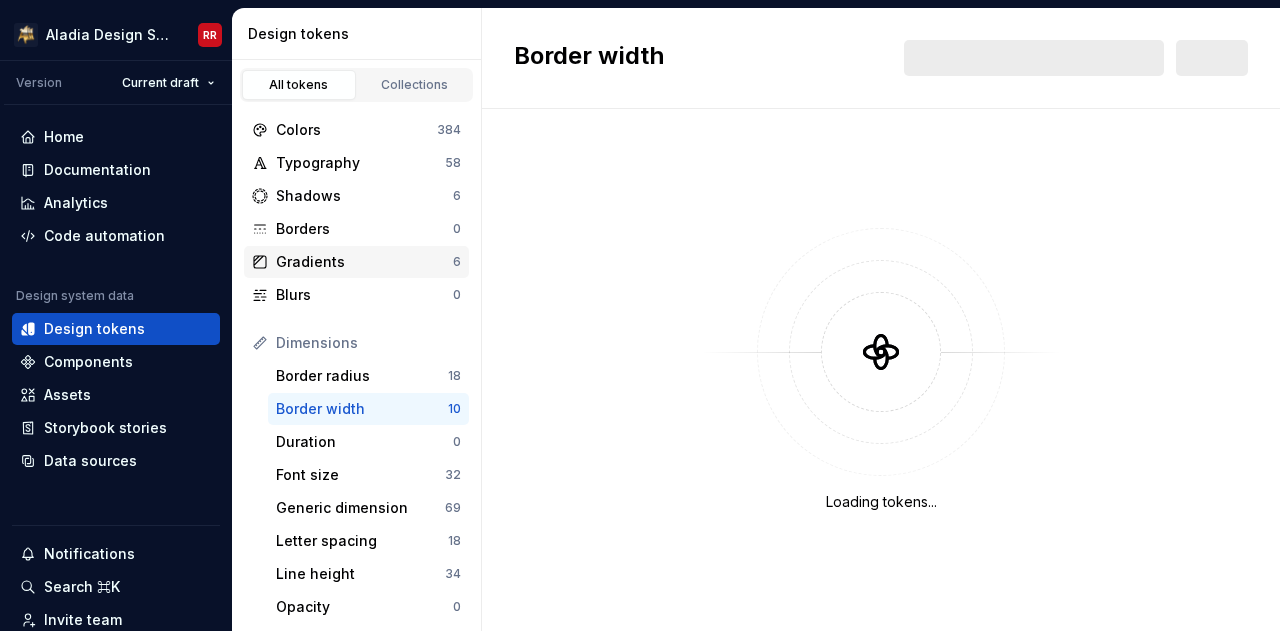 click on "Gradients" at bounding box center [364, 262] 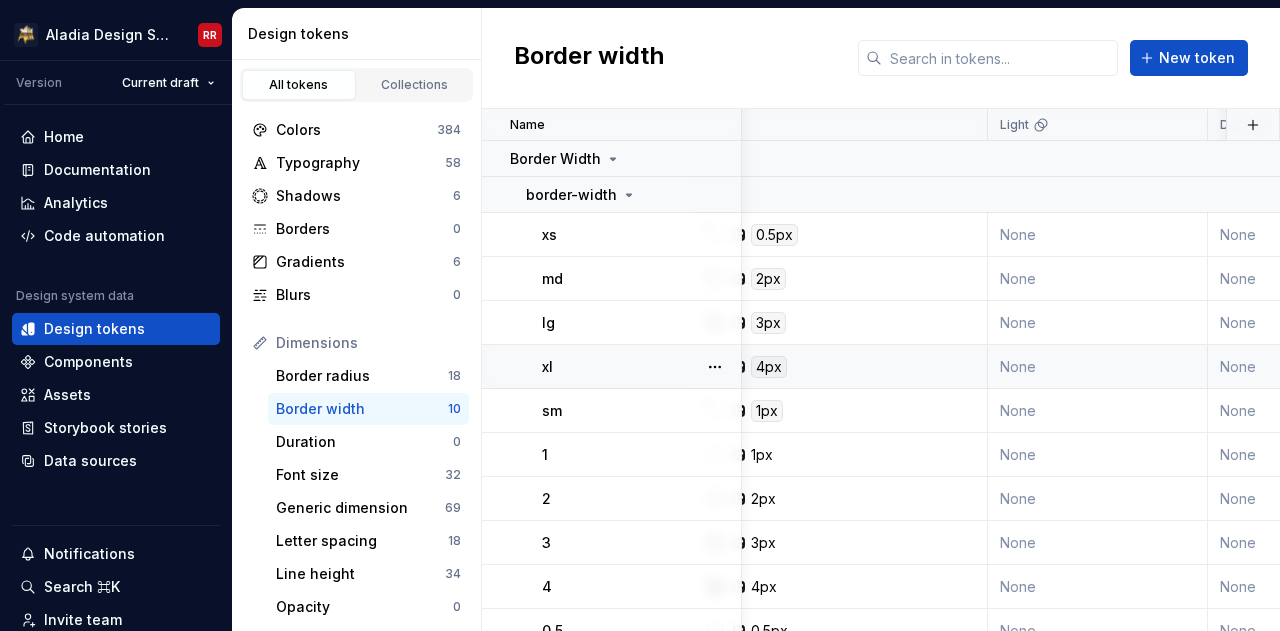 scroll, scrollTop: 0, scrollLeft: 0, axis: both 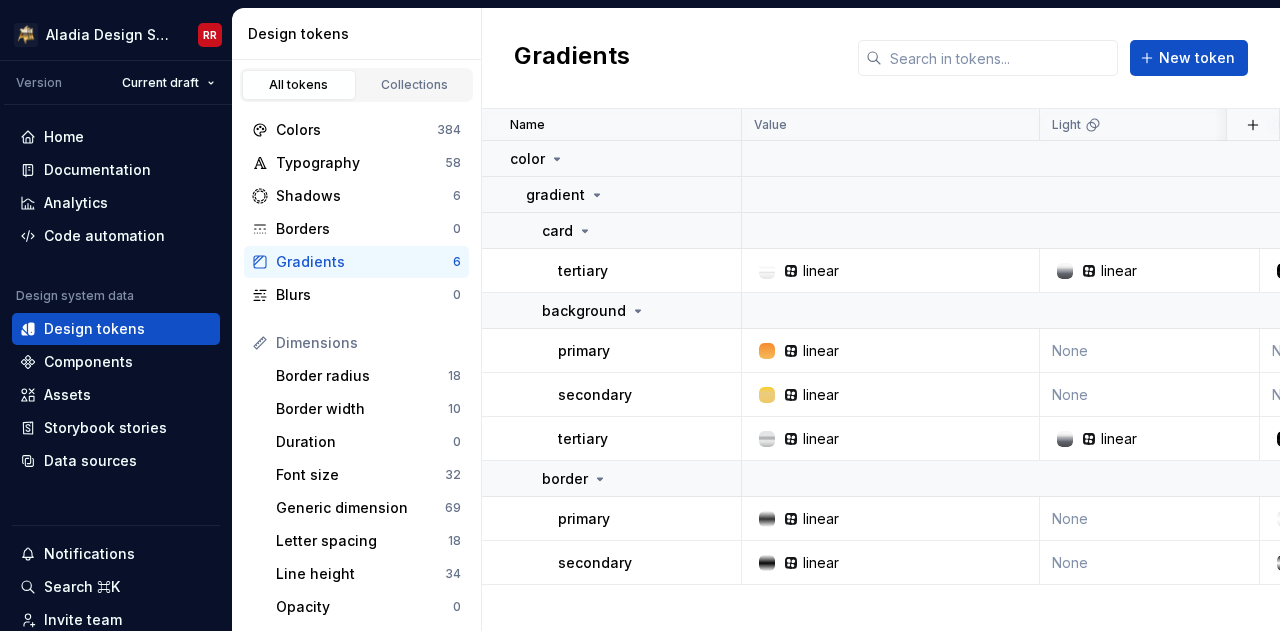 click on "Gradients" at bounding box center [364, 262] 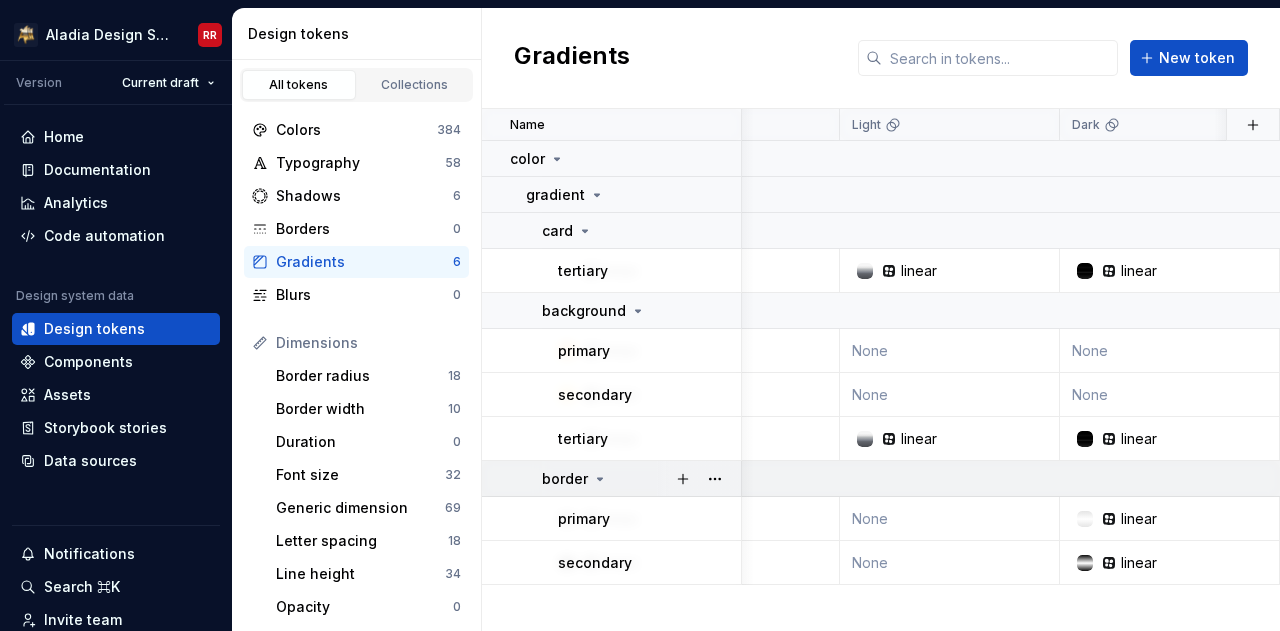 scroll, scrollTop: 0, scrollLeft: 236, axis: horizontal 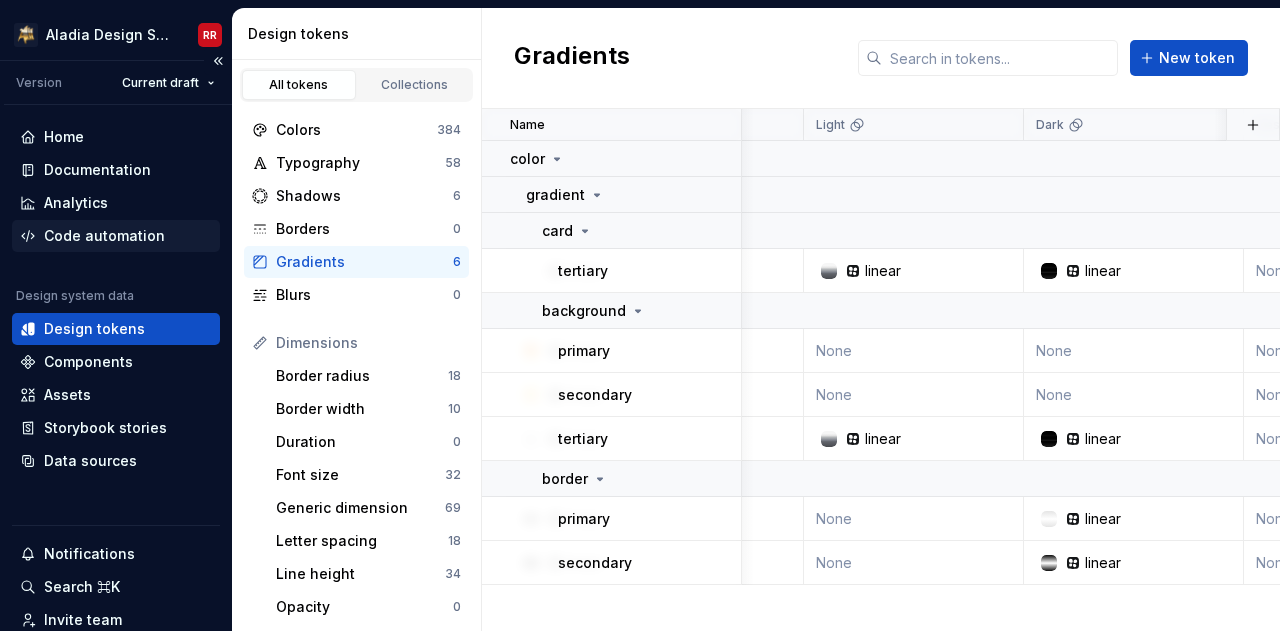 click on "Code automation" at bounding box center [116, 236] 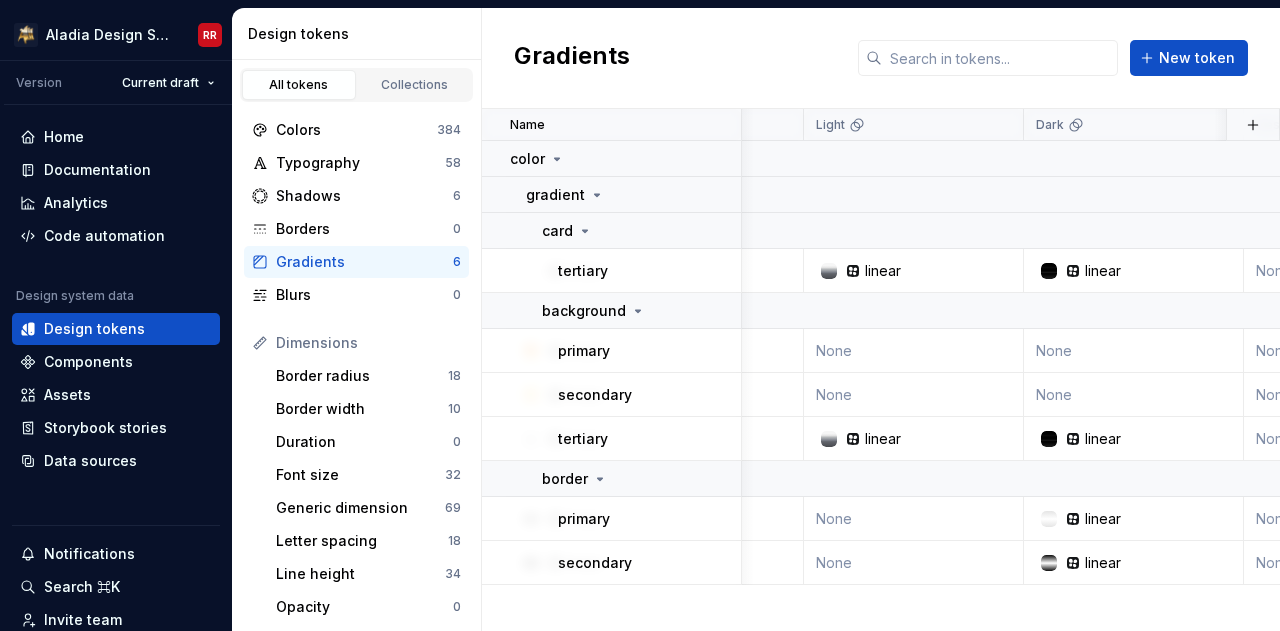 click on "Gradients New token" at bounding box center [881, 58] 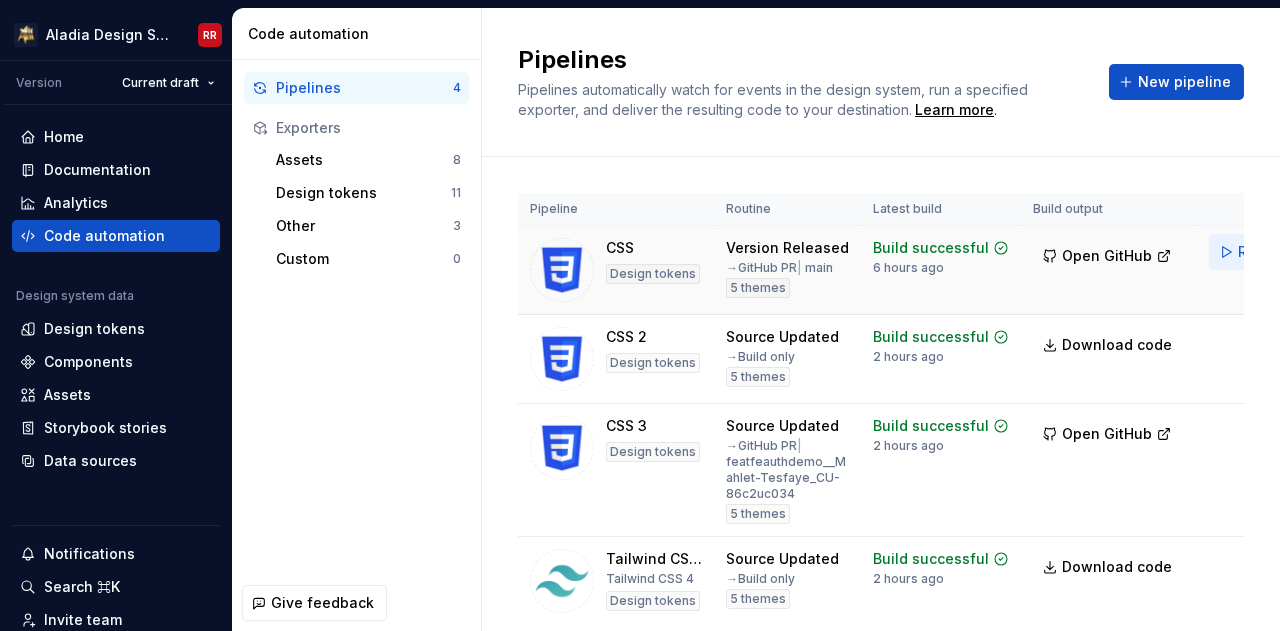 scroll, scrollTop: 0, scrollLeft: 84, axis: horizontal 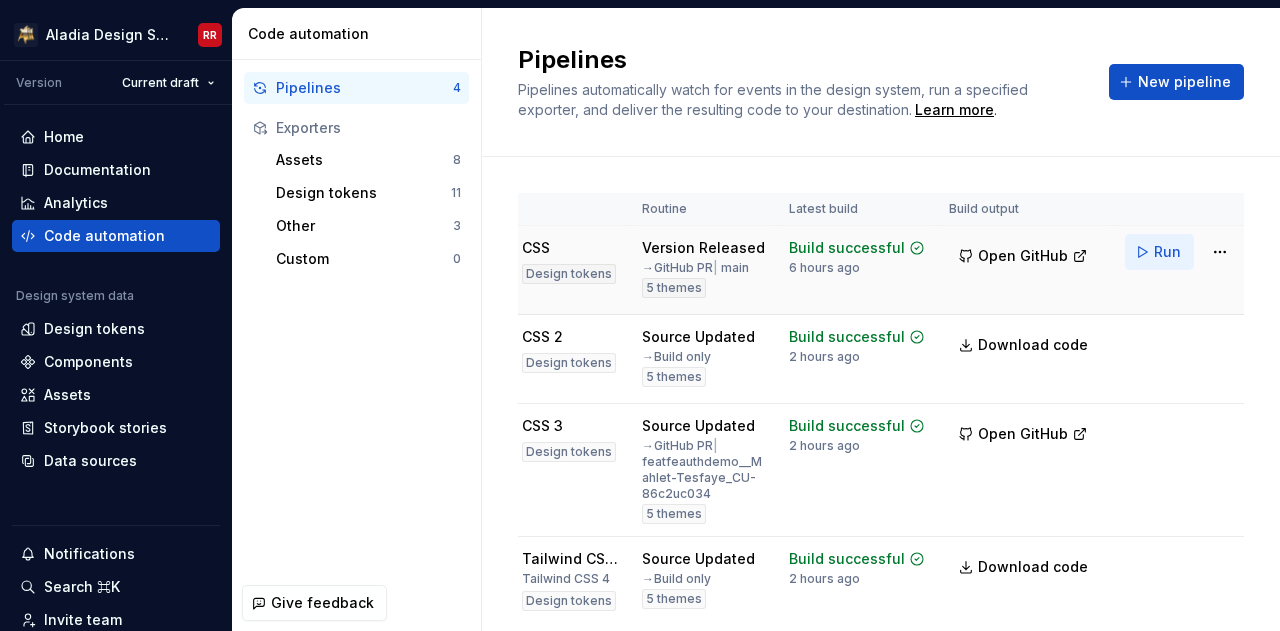 click on "Run" at bounding box center [1167, 252] 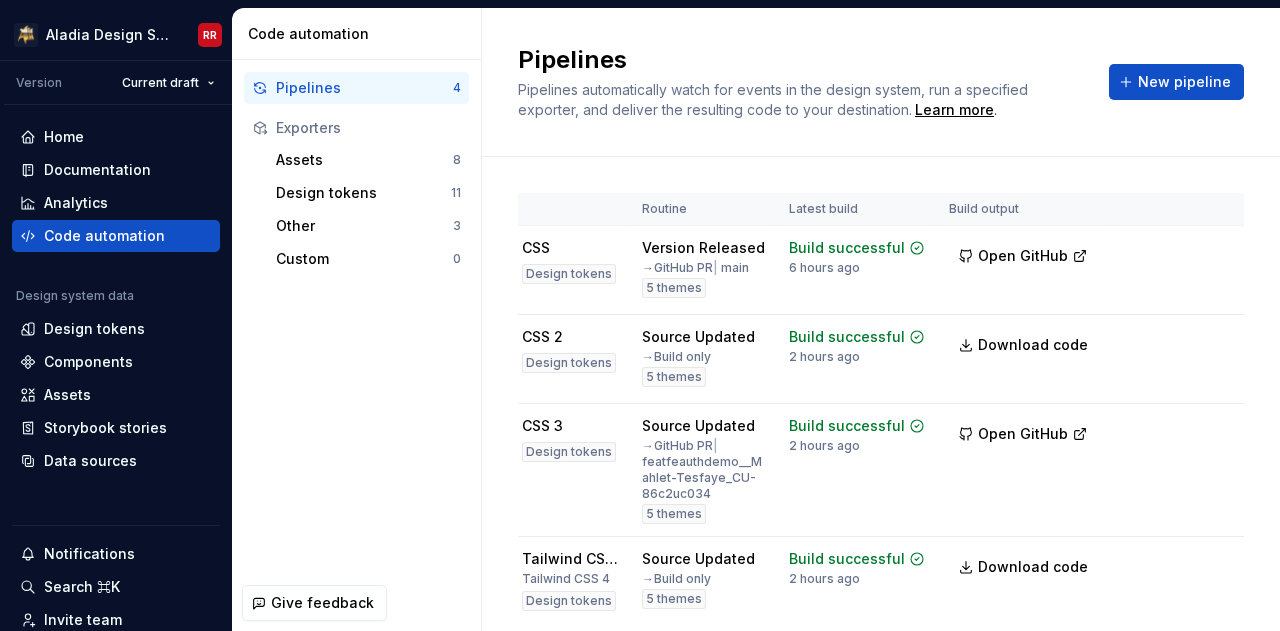 click on "Pipelines" at bounding box center [801, 60] 